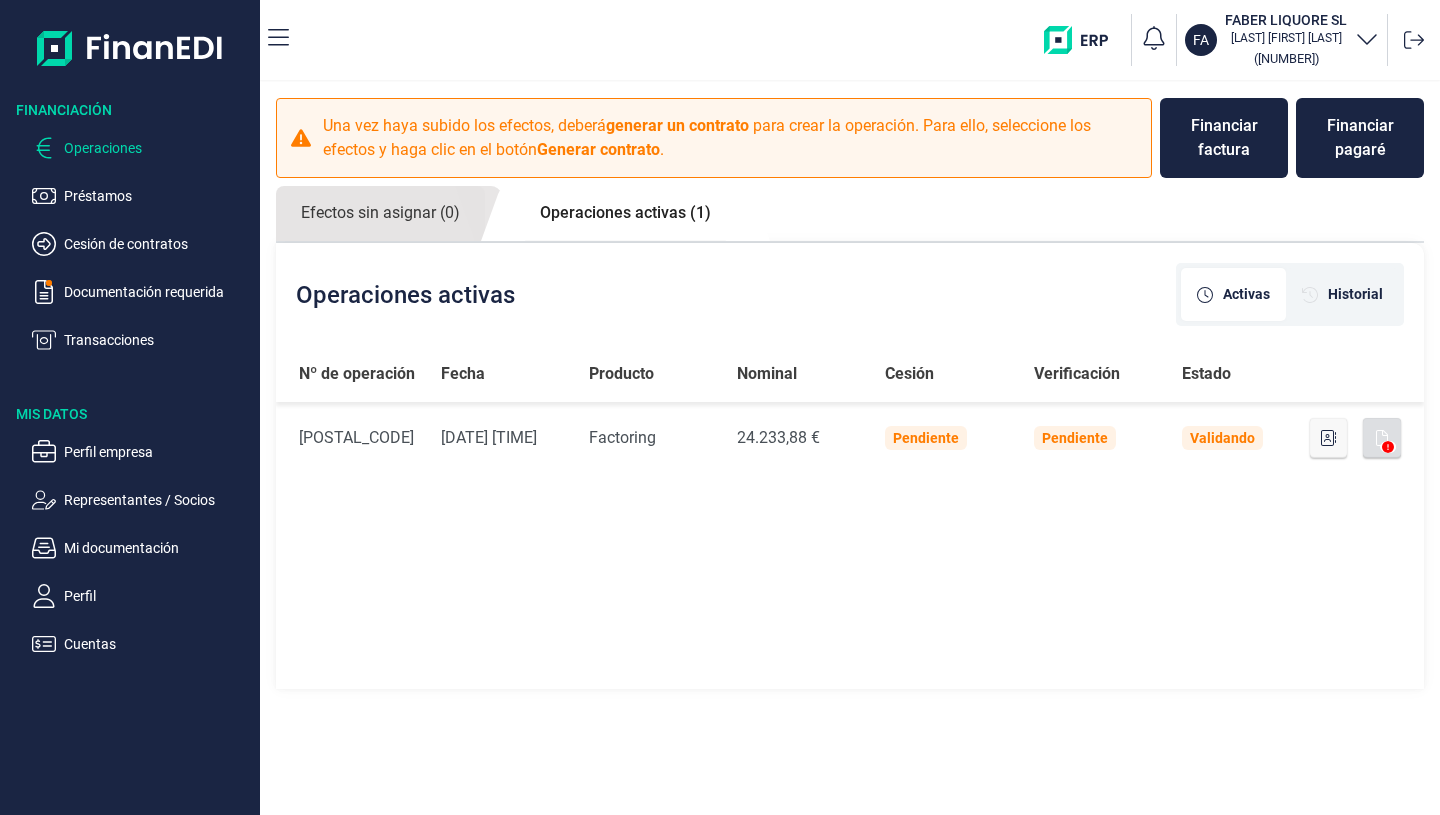 scroll, scrollTop: 0, scrollLeft: 0, axis: both 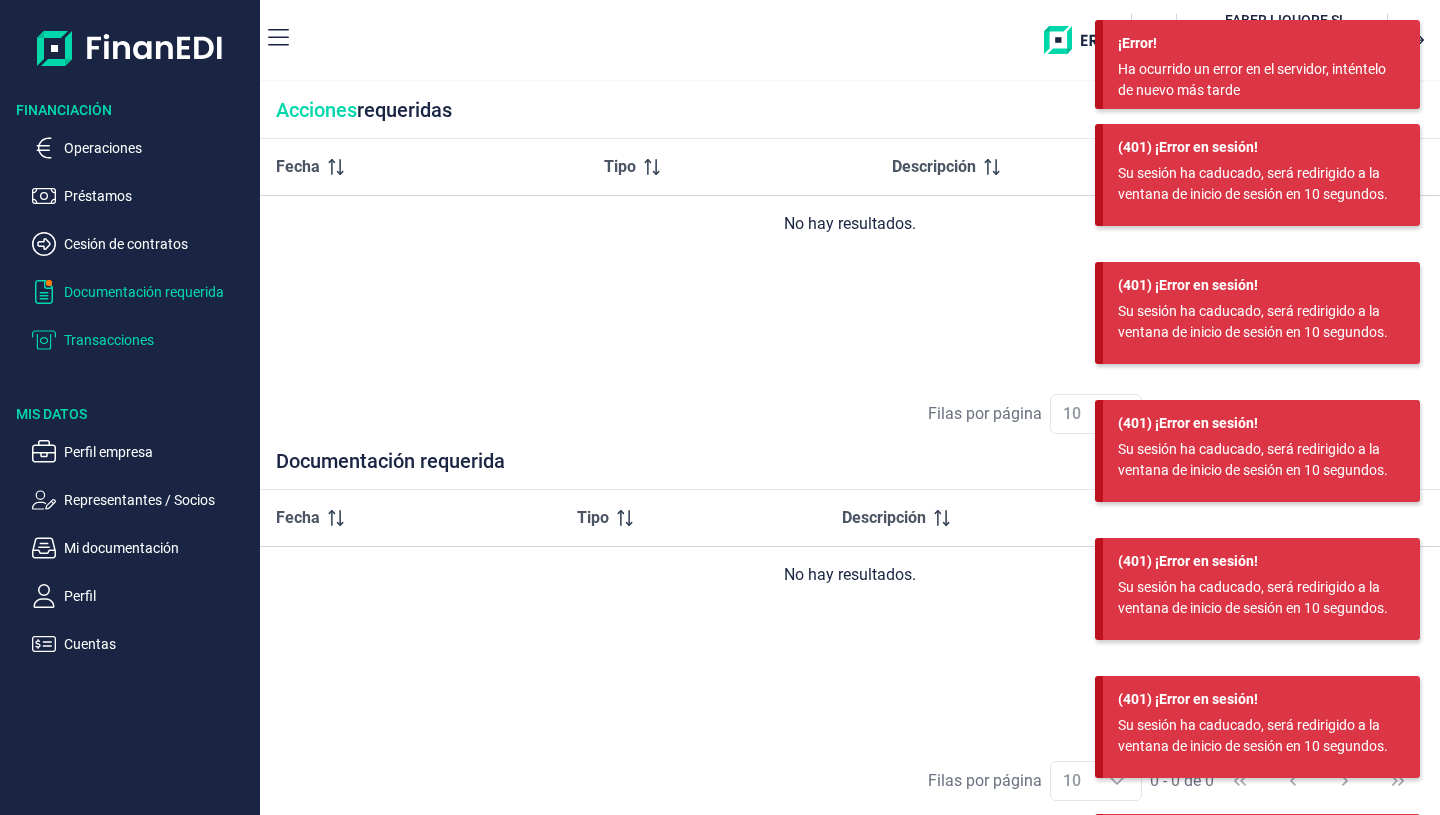 click on "Transacciones" at bounding box center [158, 340] 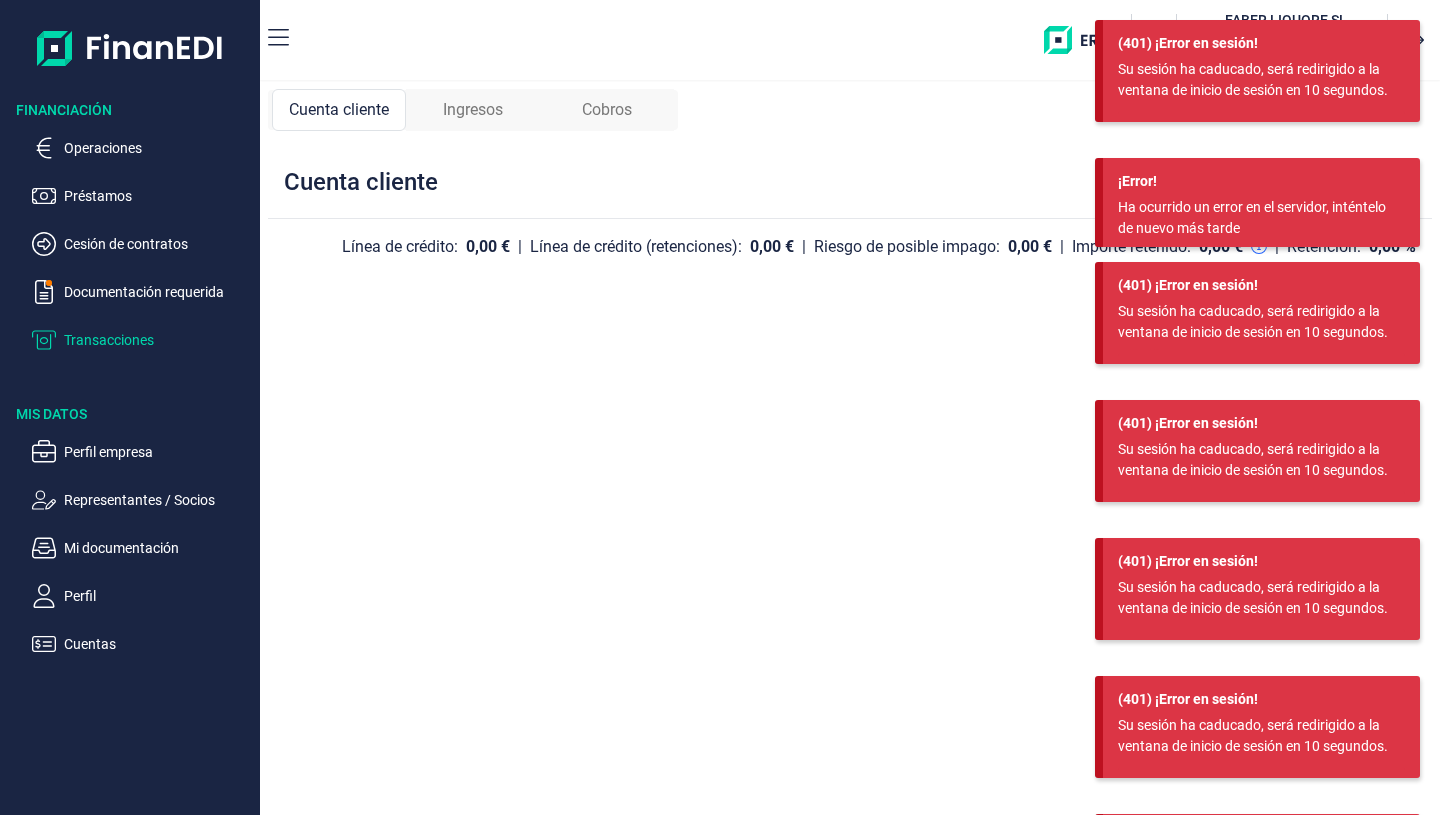 click at bounding box center [130, 48] 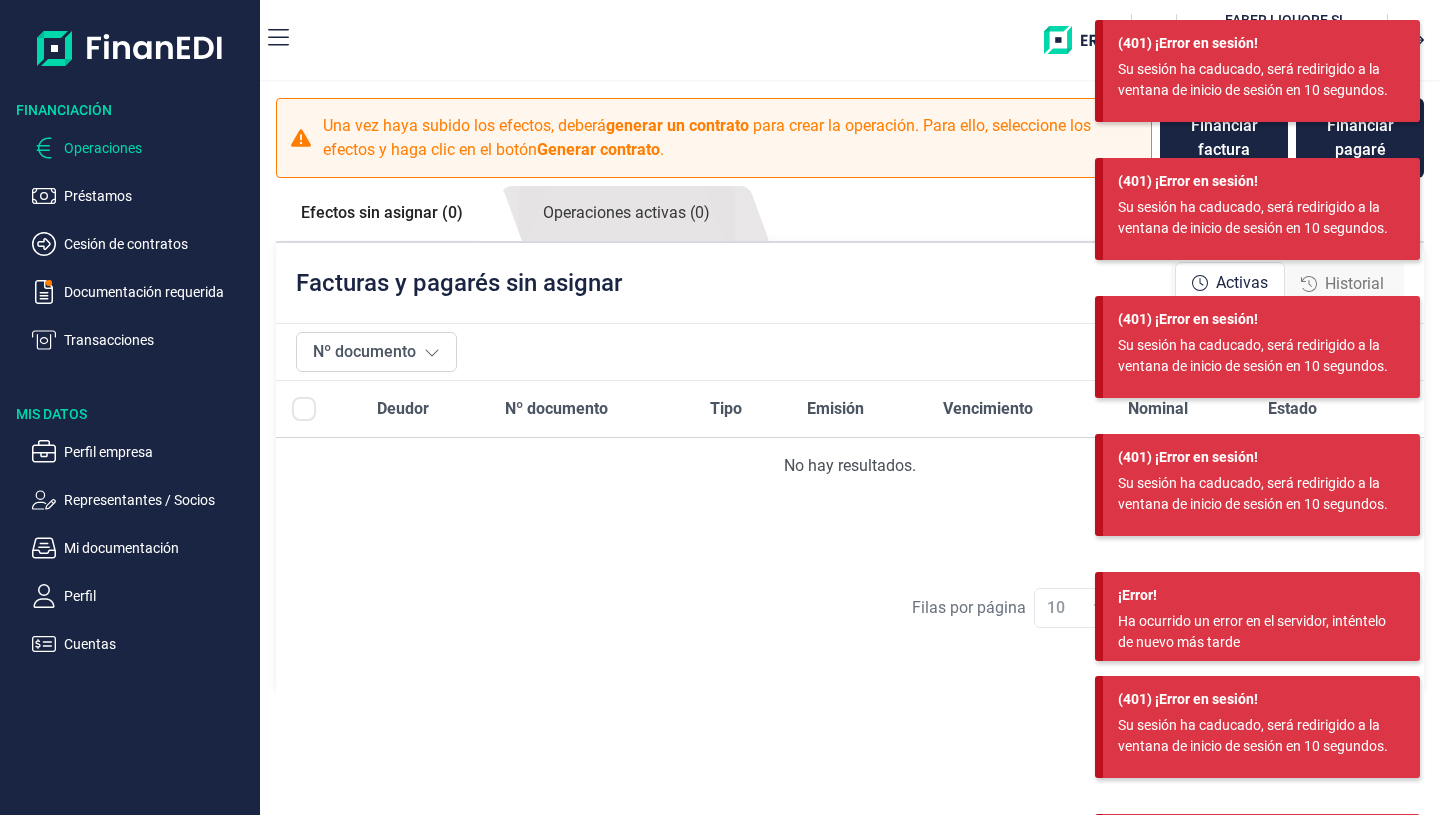 click at bounding box center (130, 48) 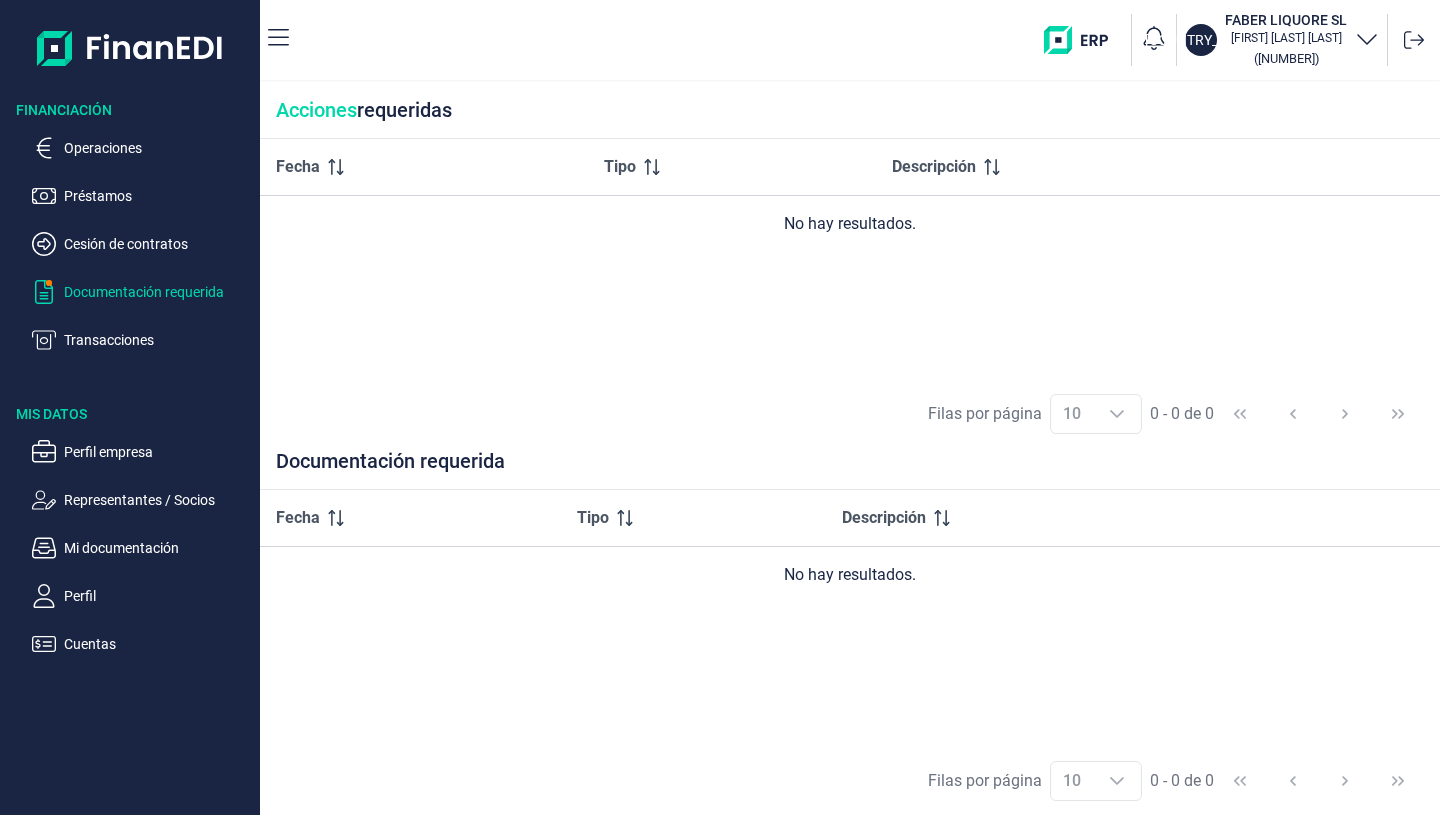 scroll, scrollTop: 0, scrollLeft: 0, axis: both 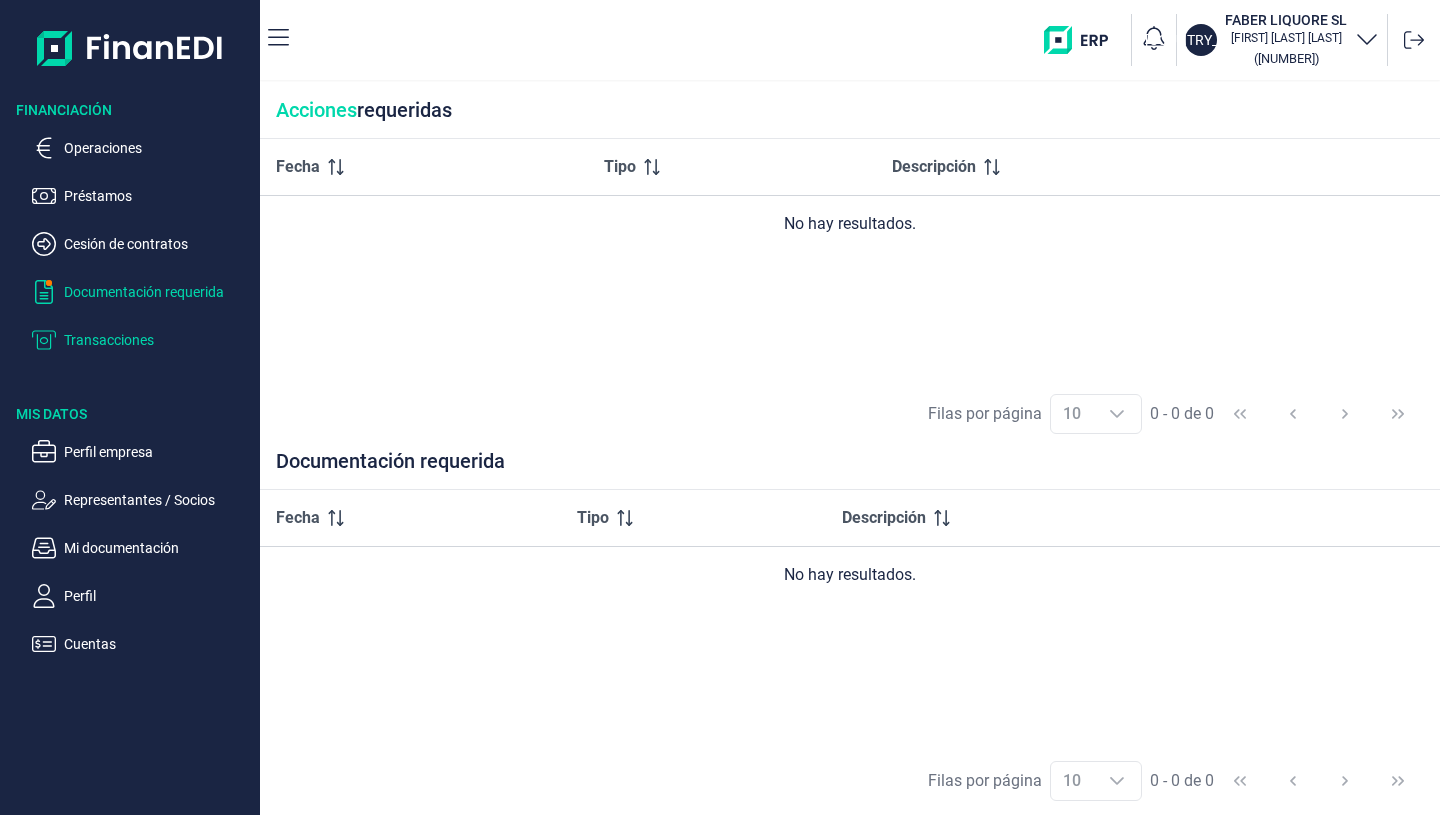 click on "Transacciones" at bounding box center [158, 340] 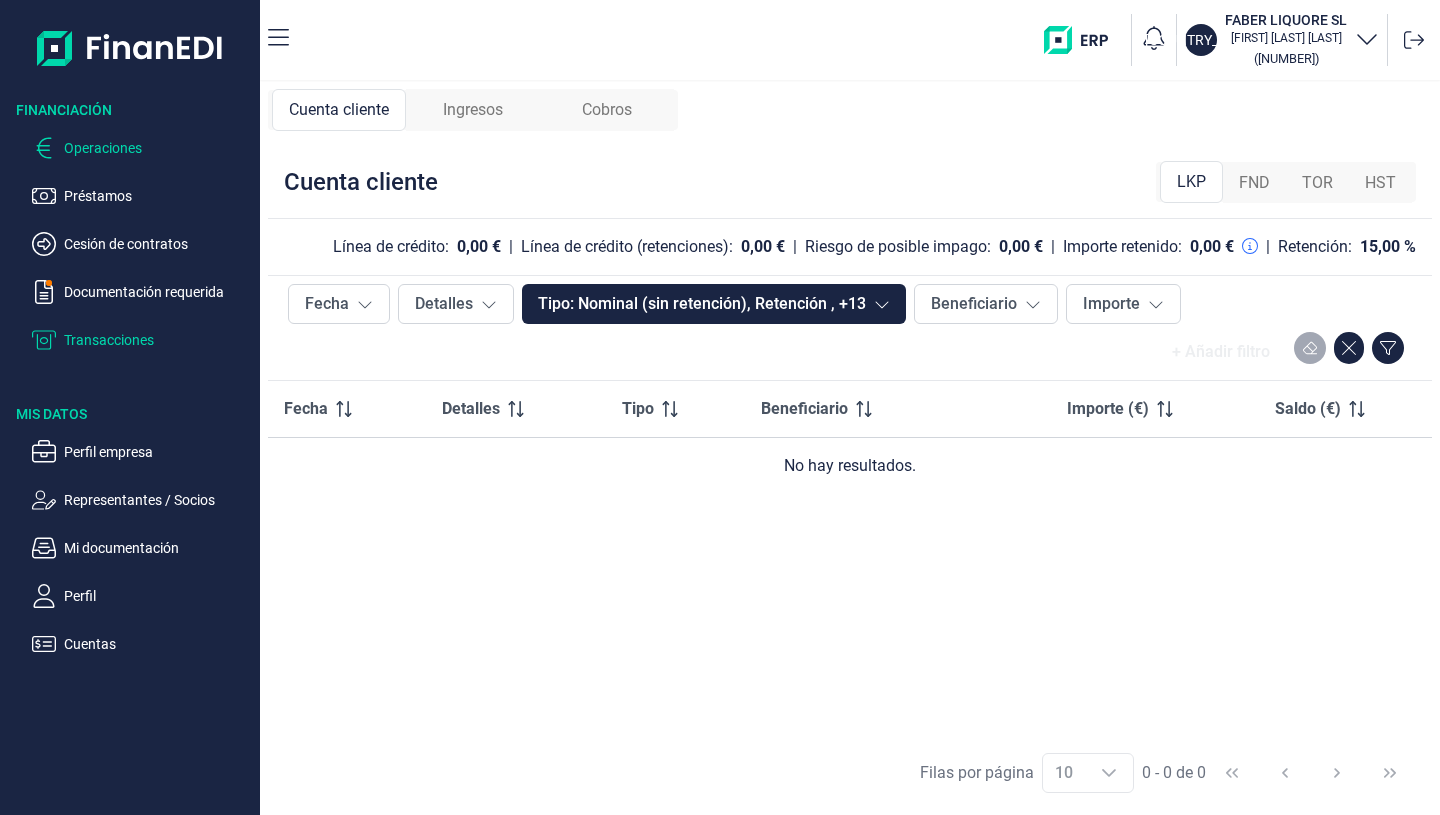 click on "Operaciones" at bounding box center (158, 148) 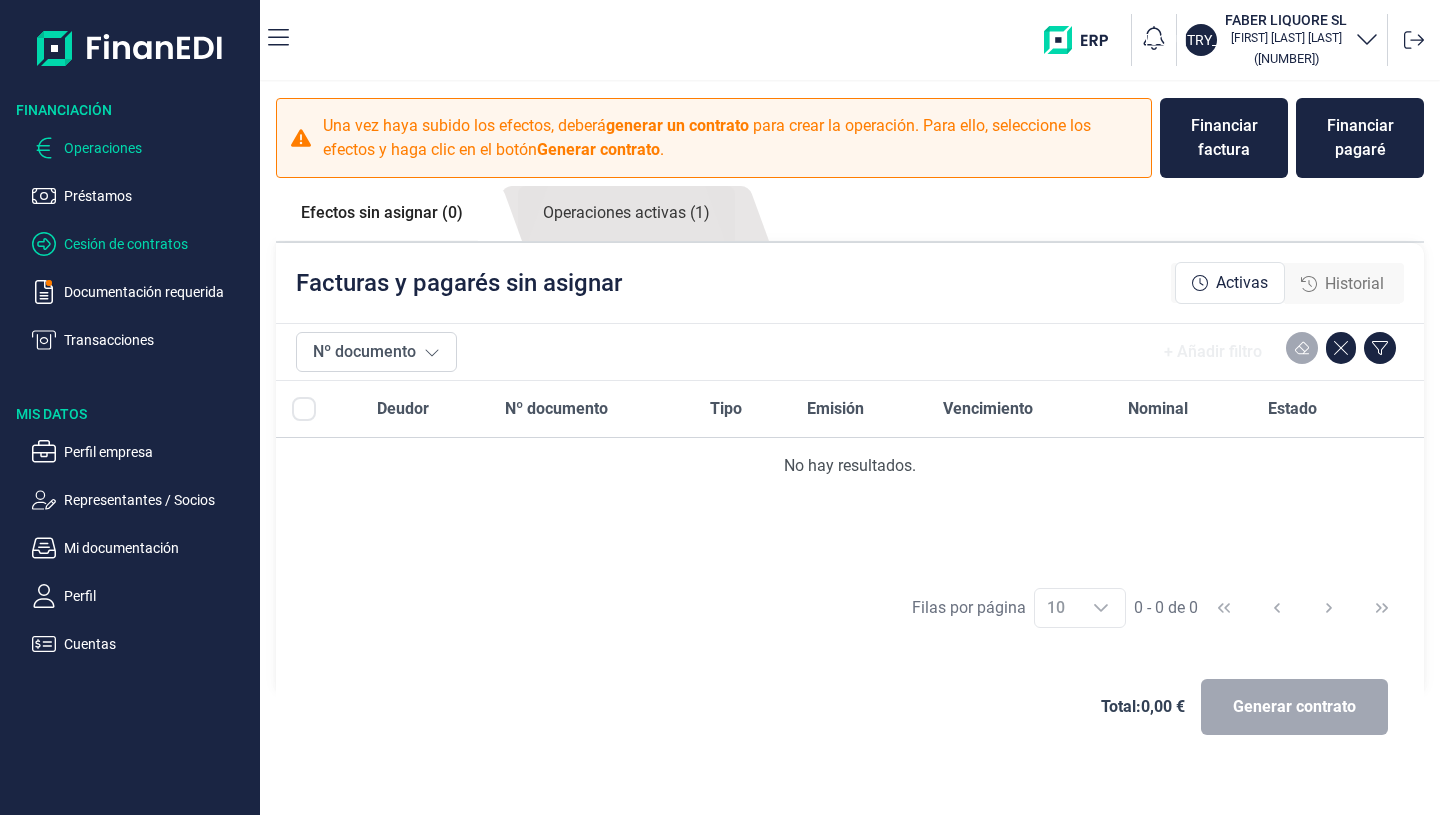 click on "Cesión de contratos" at bounding box center (158, 244) 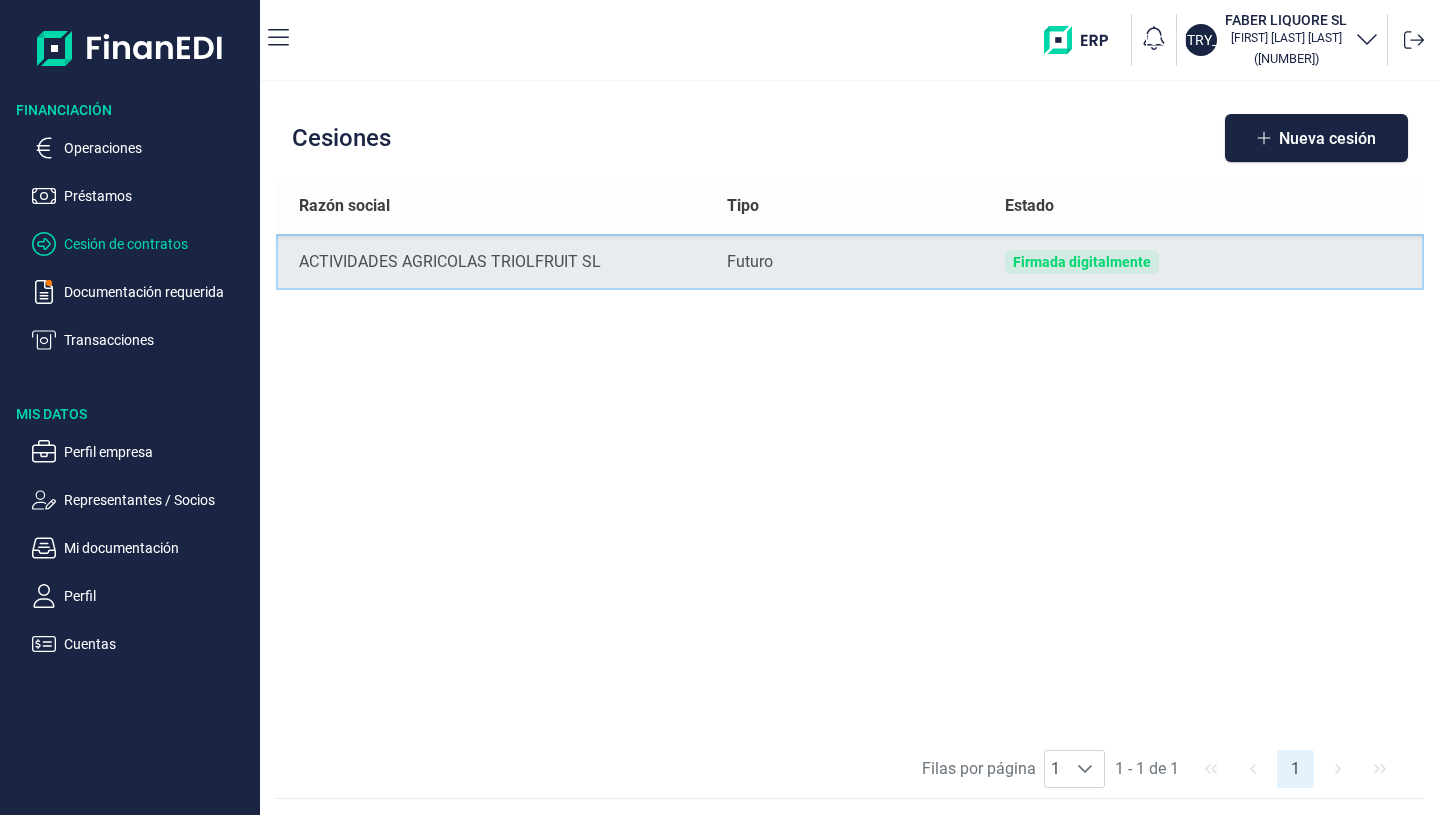click on "Futuro" at bounding box center [850, 262] 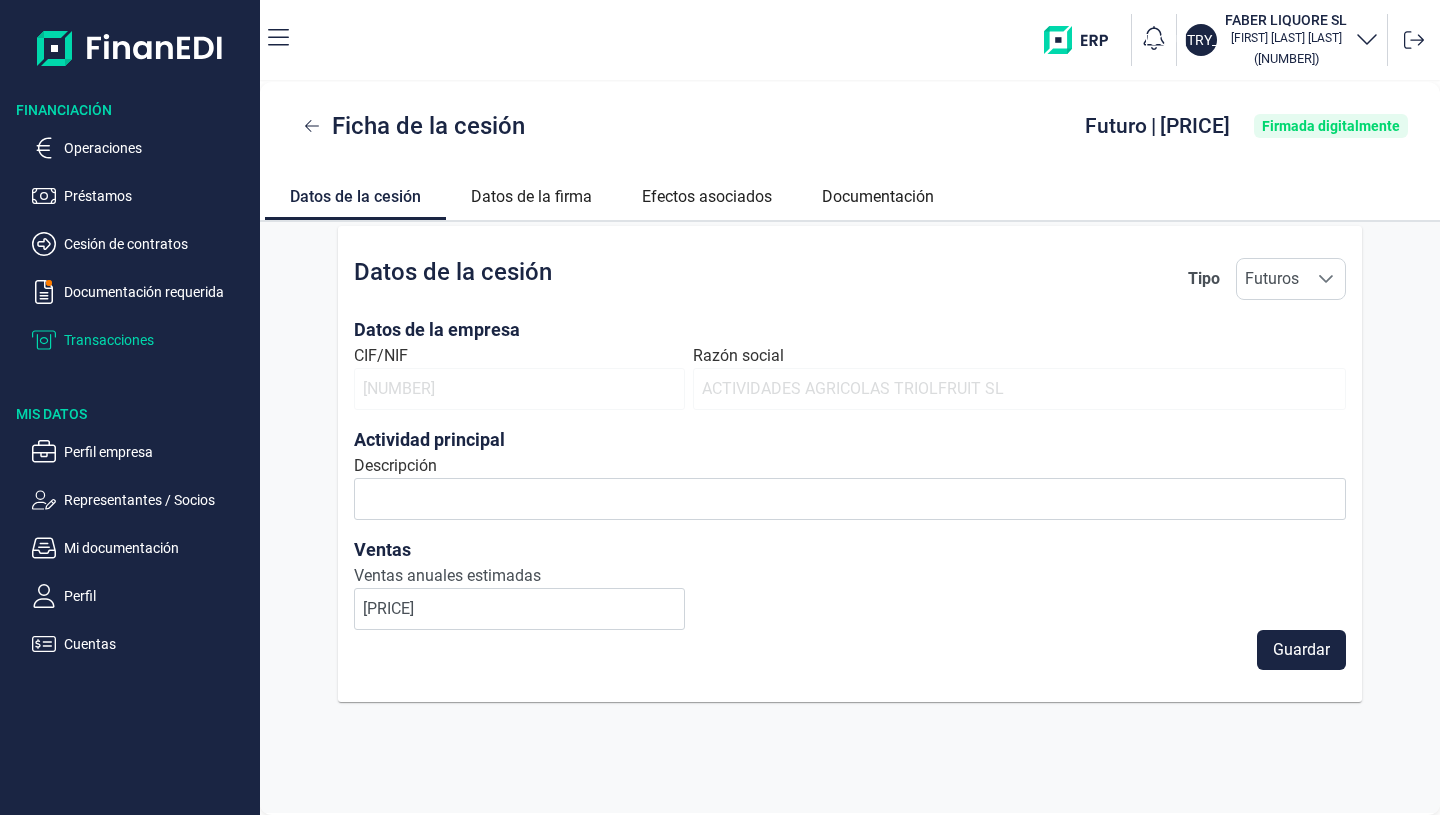 click on "Transacciones" at bounding box center [158, 340] 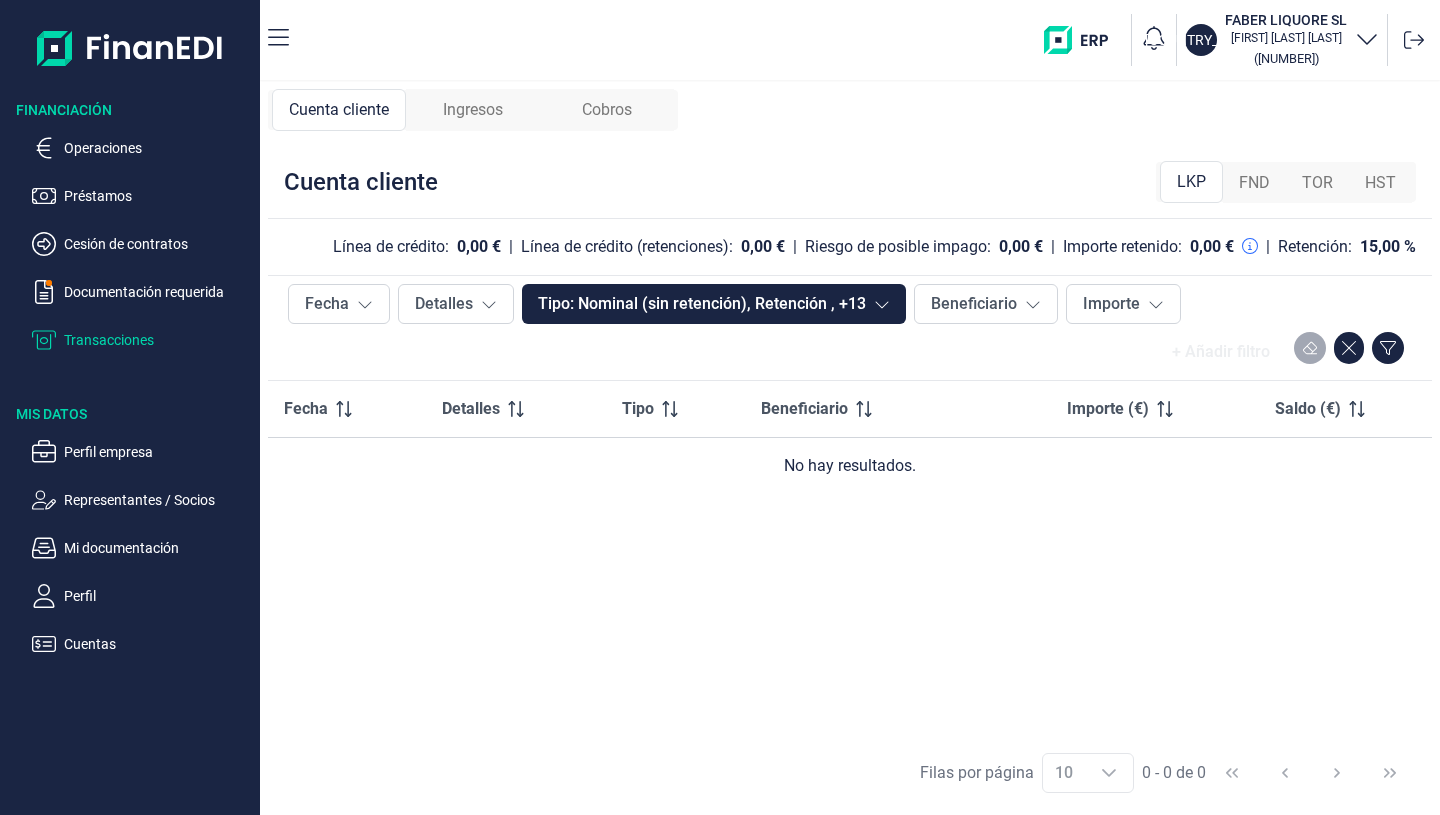 click on "Ingresos" at bounding box center [473, 110] 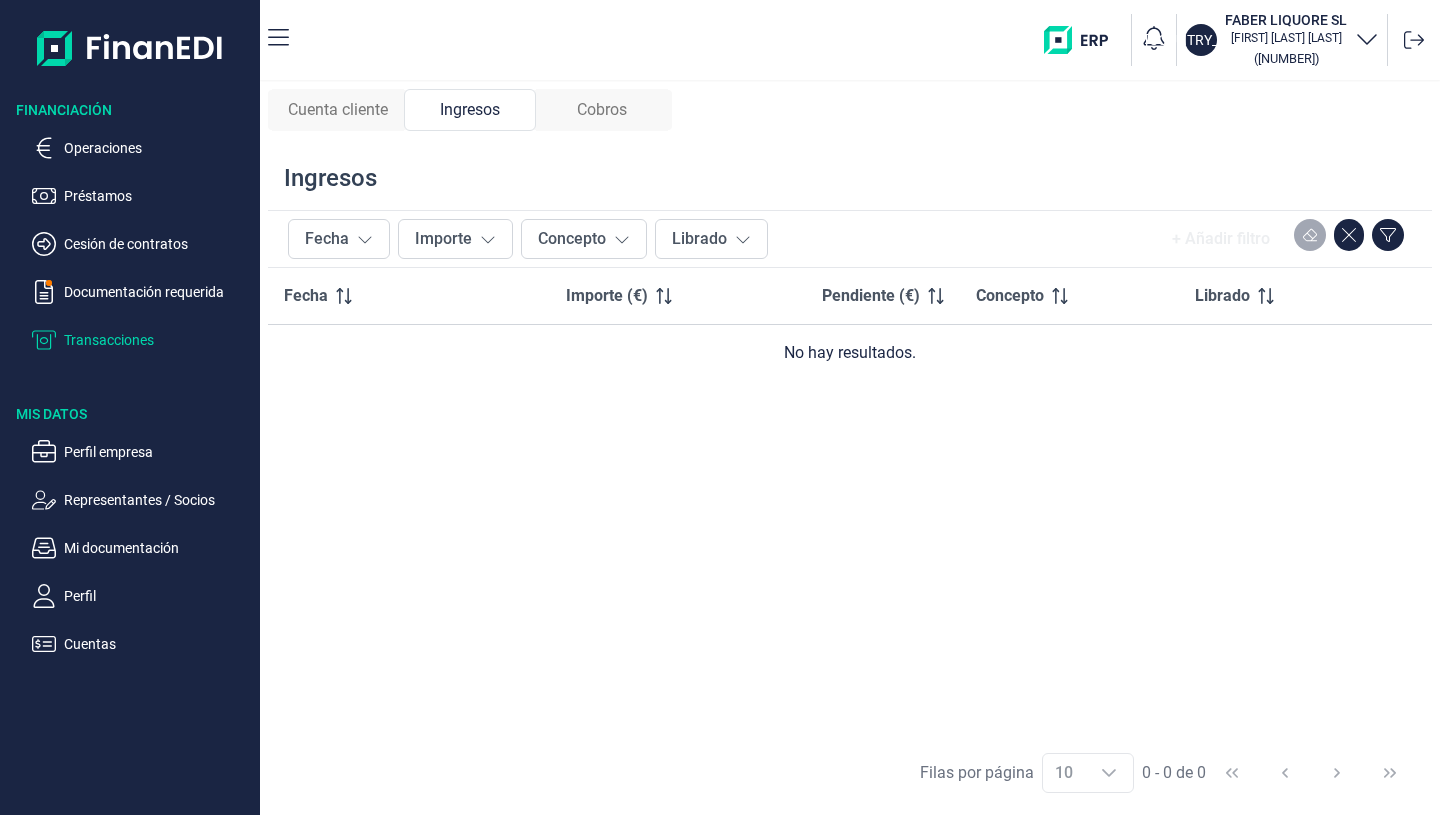 click on "Cobros" at bounding box center [602, 110] 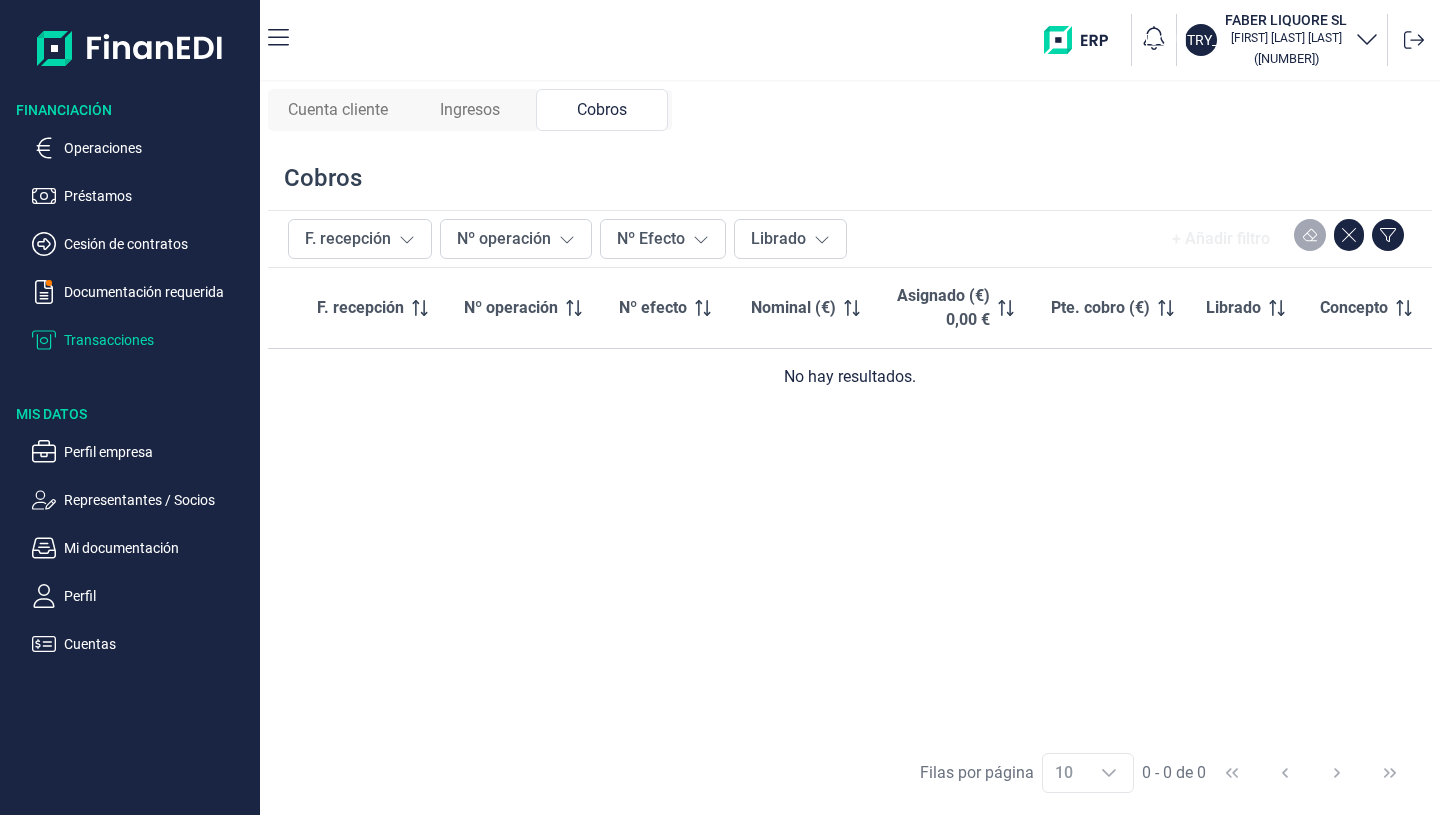 click on "Cuenta cliente" at bounding box center (338, 110) 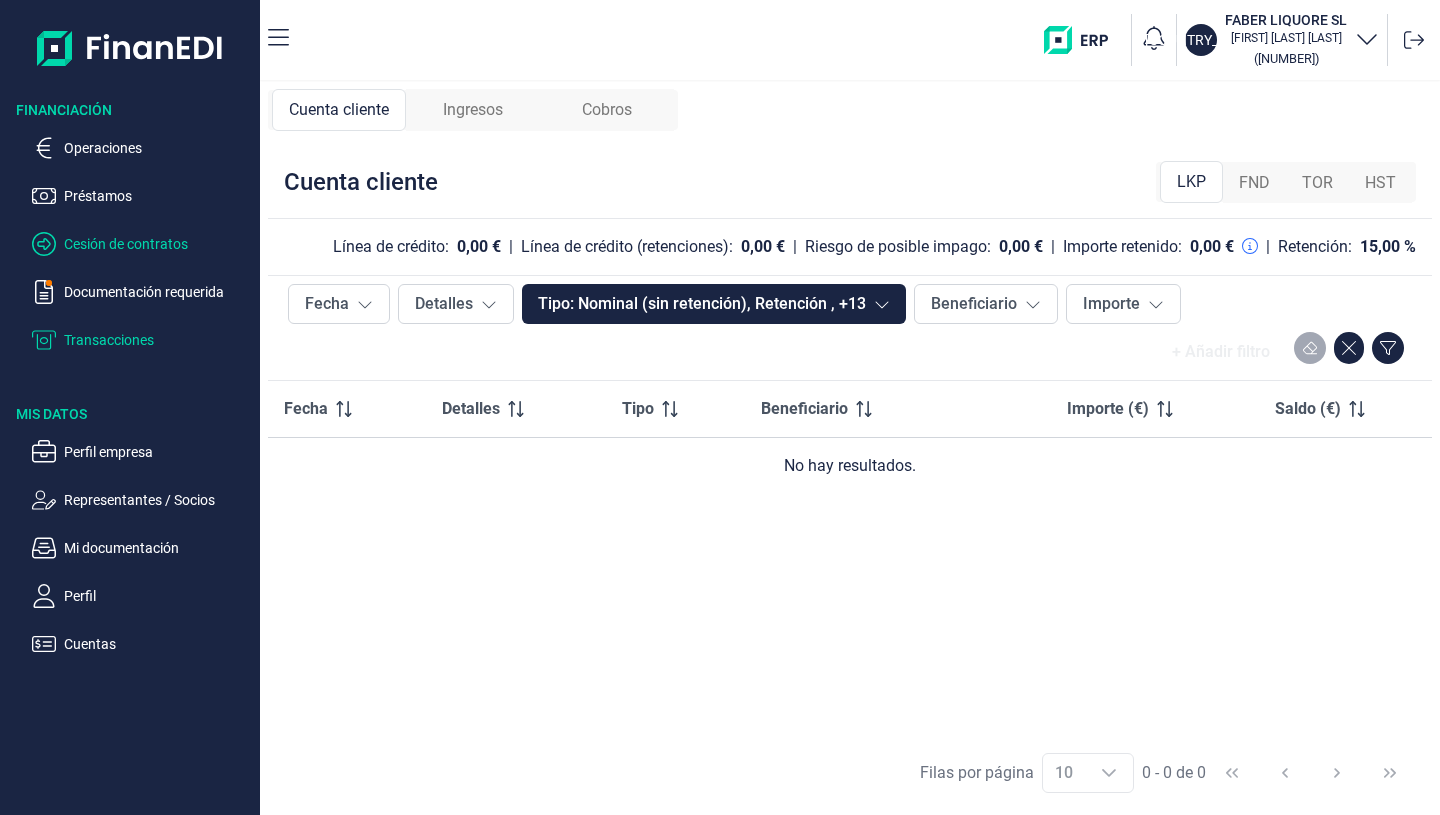 click on "Cesión de contratos" at bounding box center (158, 244) 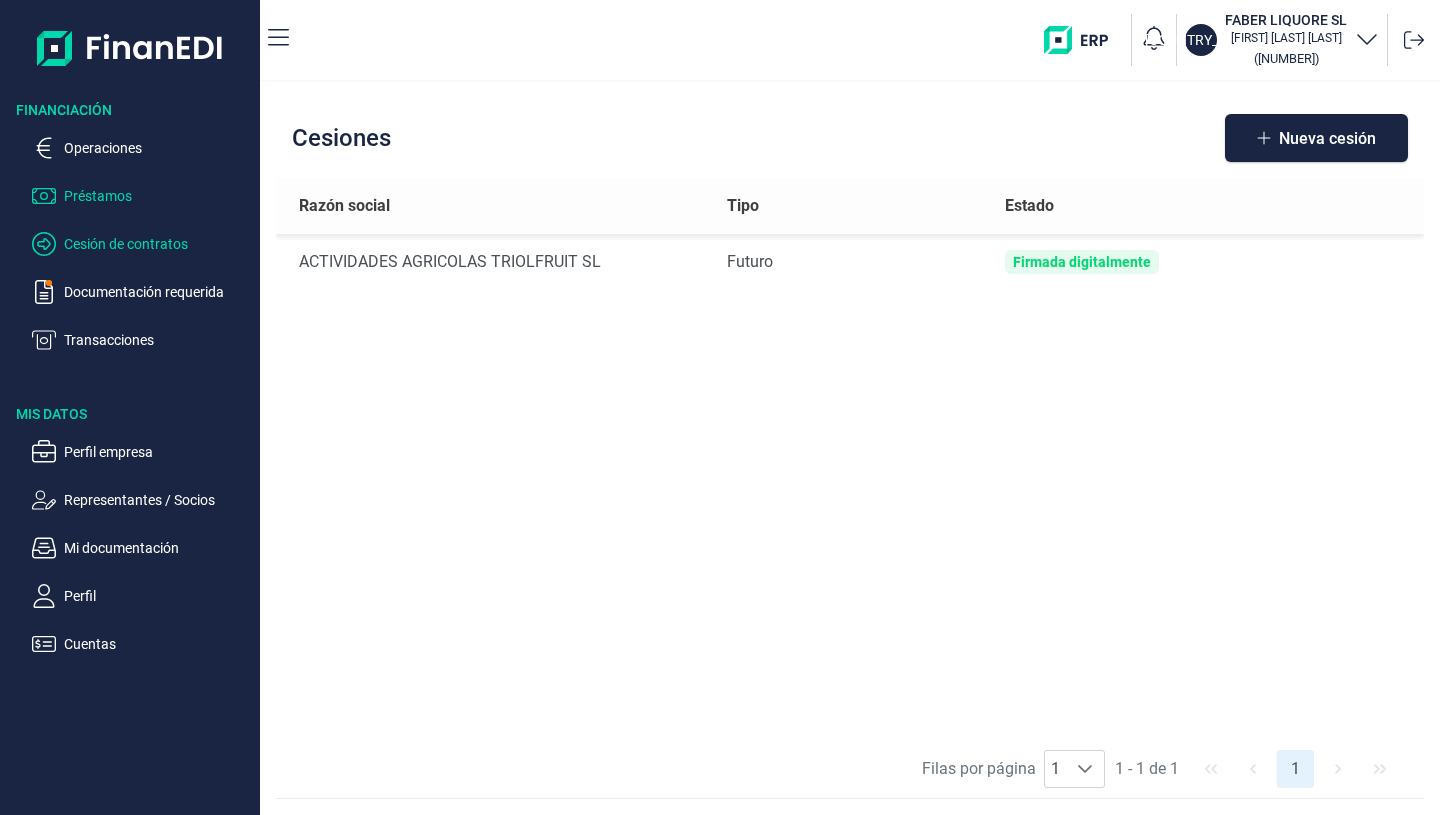 click on "Préstamos" at bounding box center [158, 196] 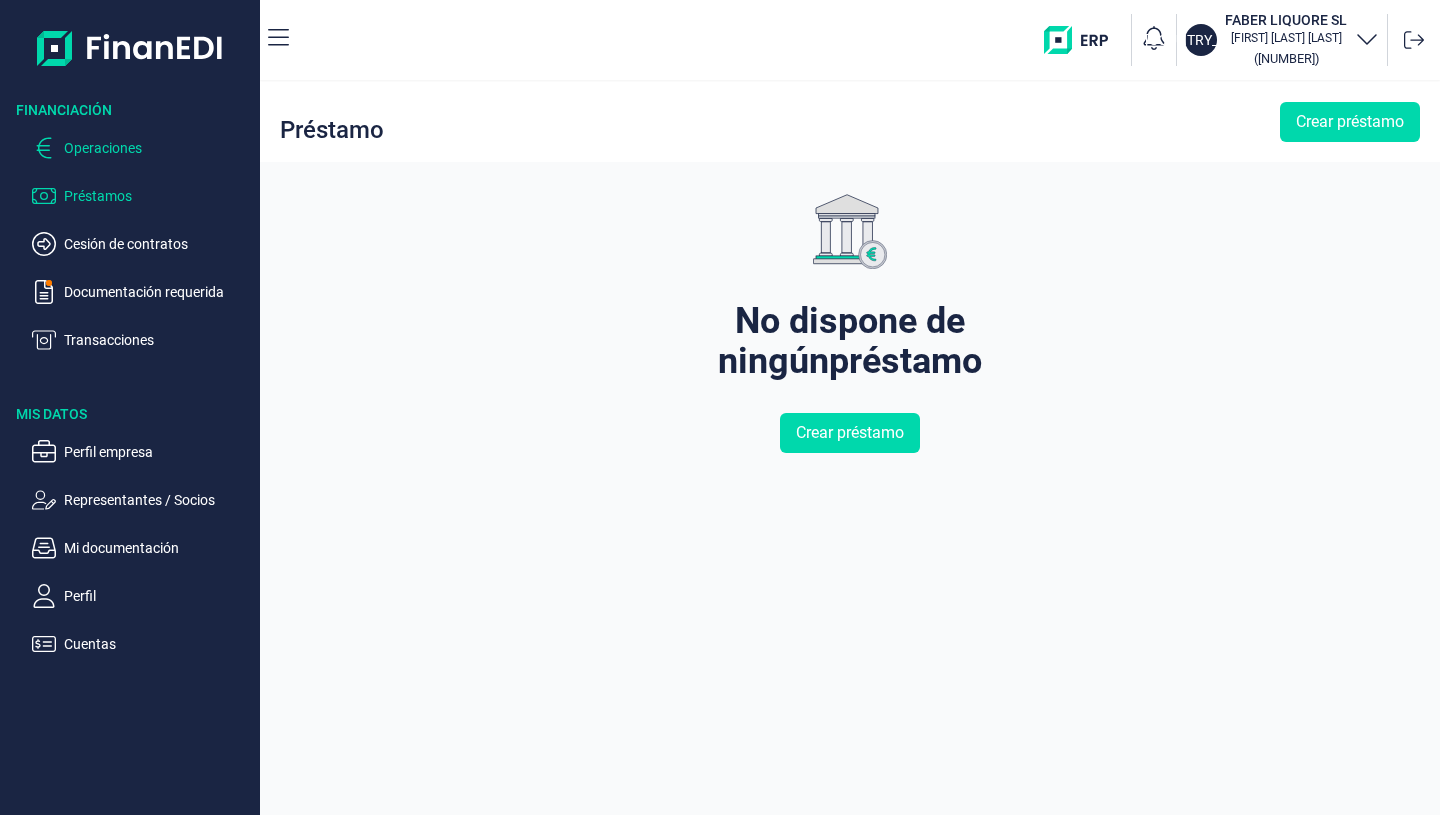 click on "Operaciones" at bounding box center [158, 148] 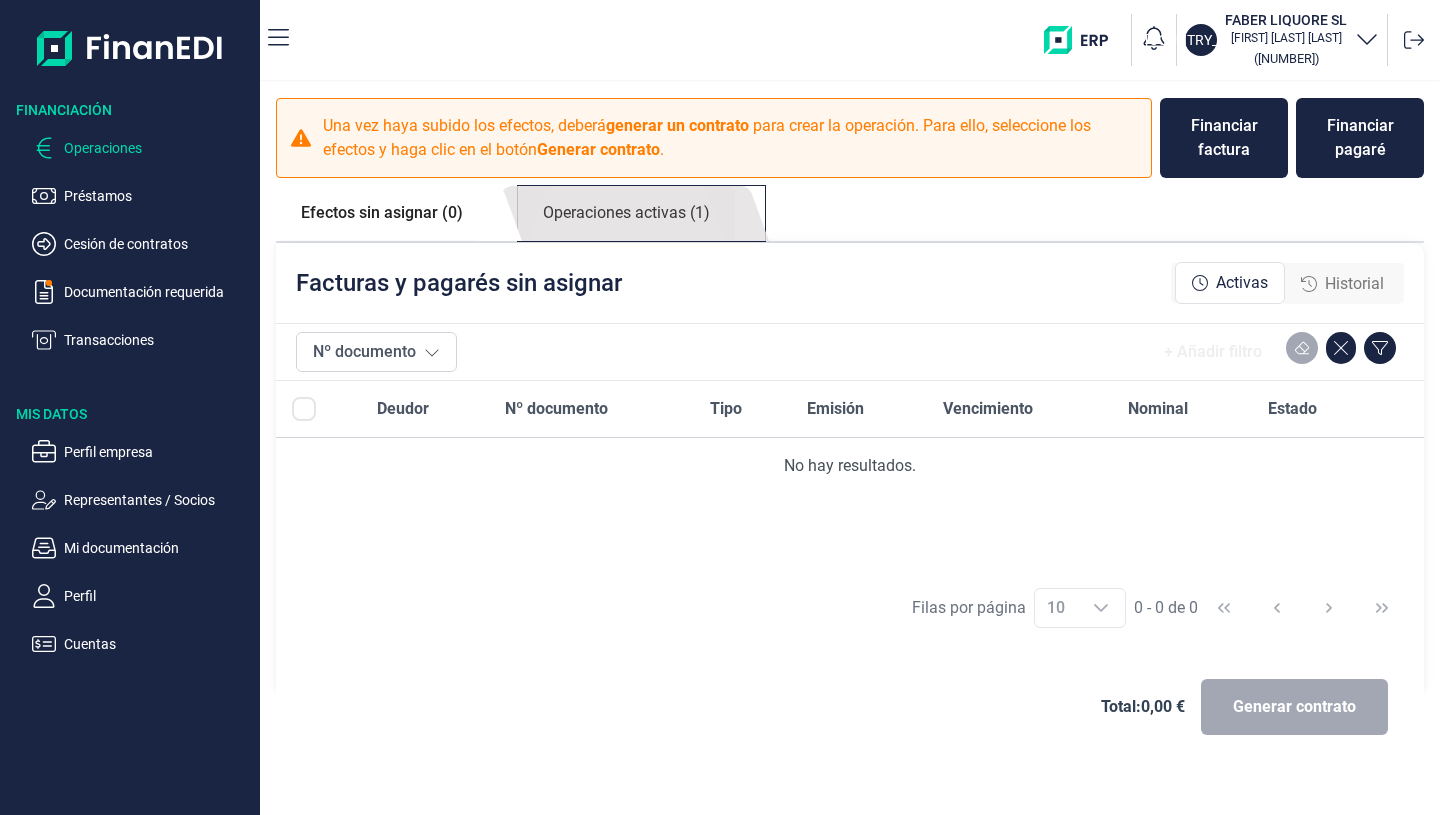 click on "Operaciones activas (1)" at bounding box center (626, 213) 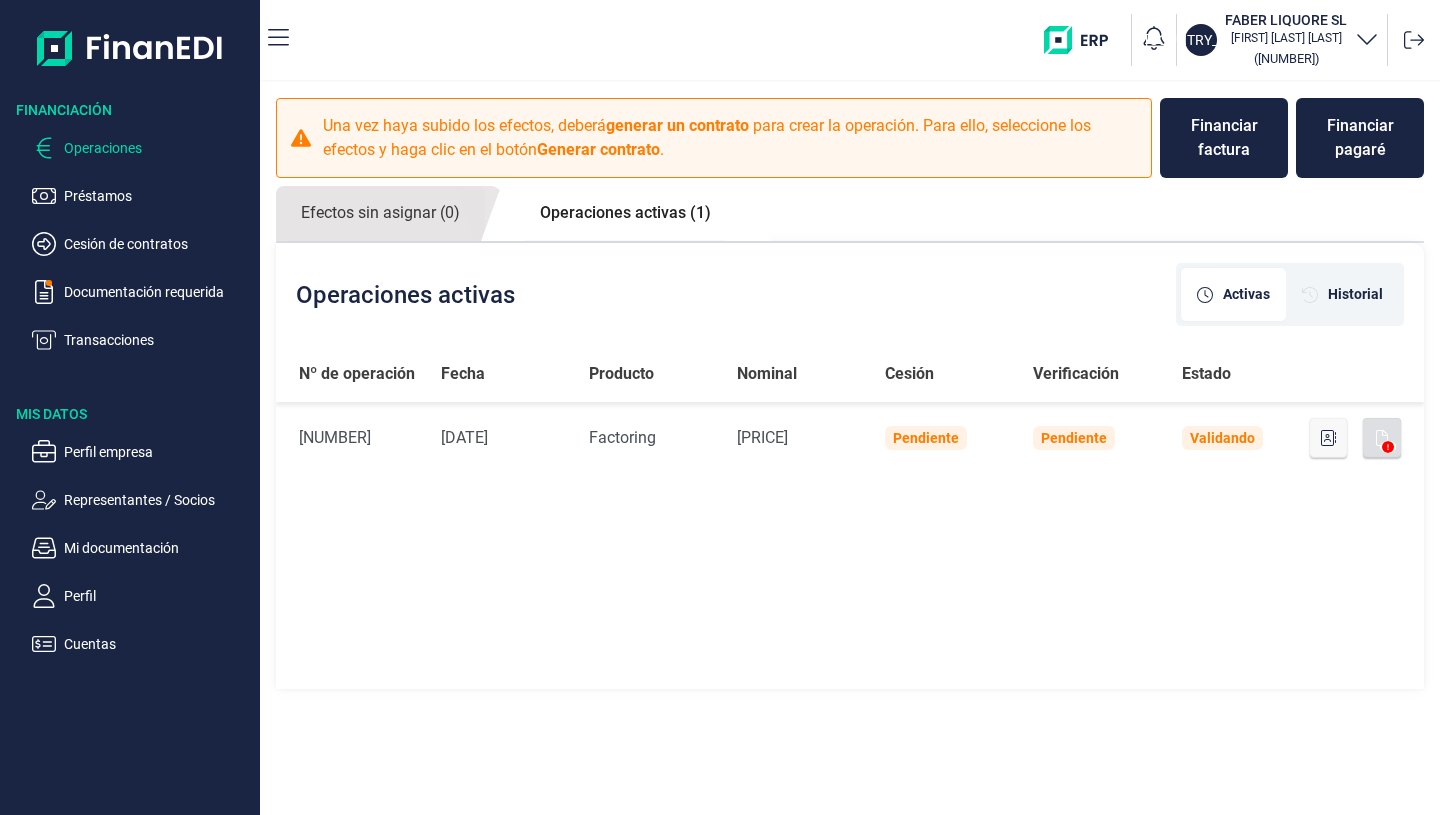 click on "Operaciones activas (1)" at bounding box center [625, 213] 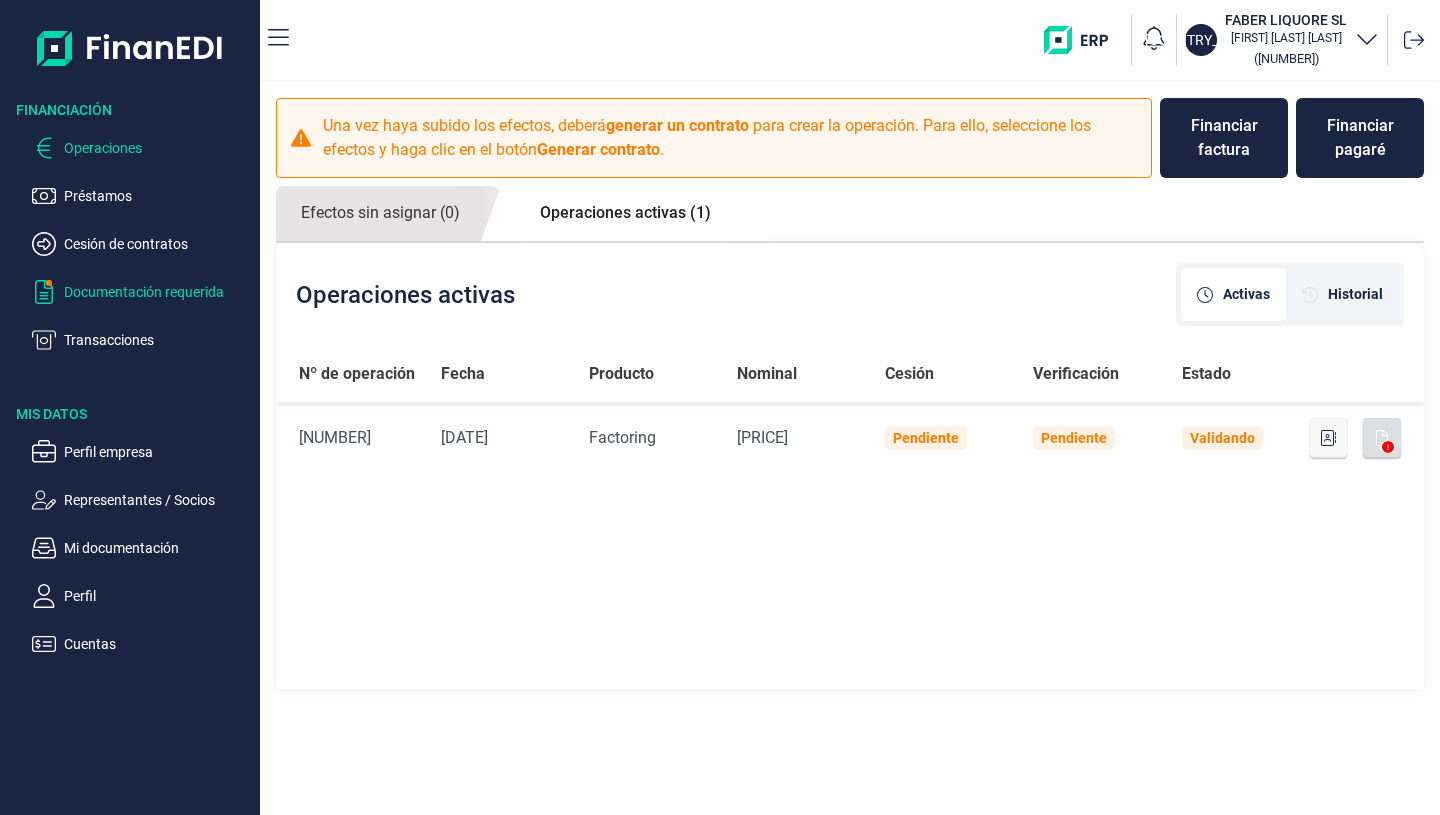 click on "Documentación requerida" at bounding box center (158, 292) 